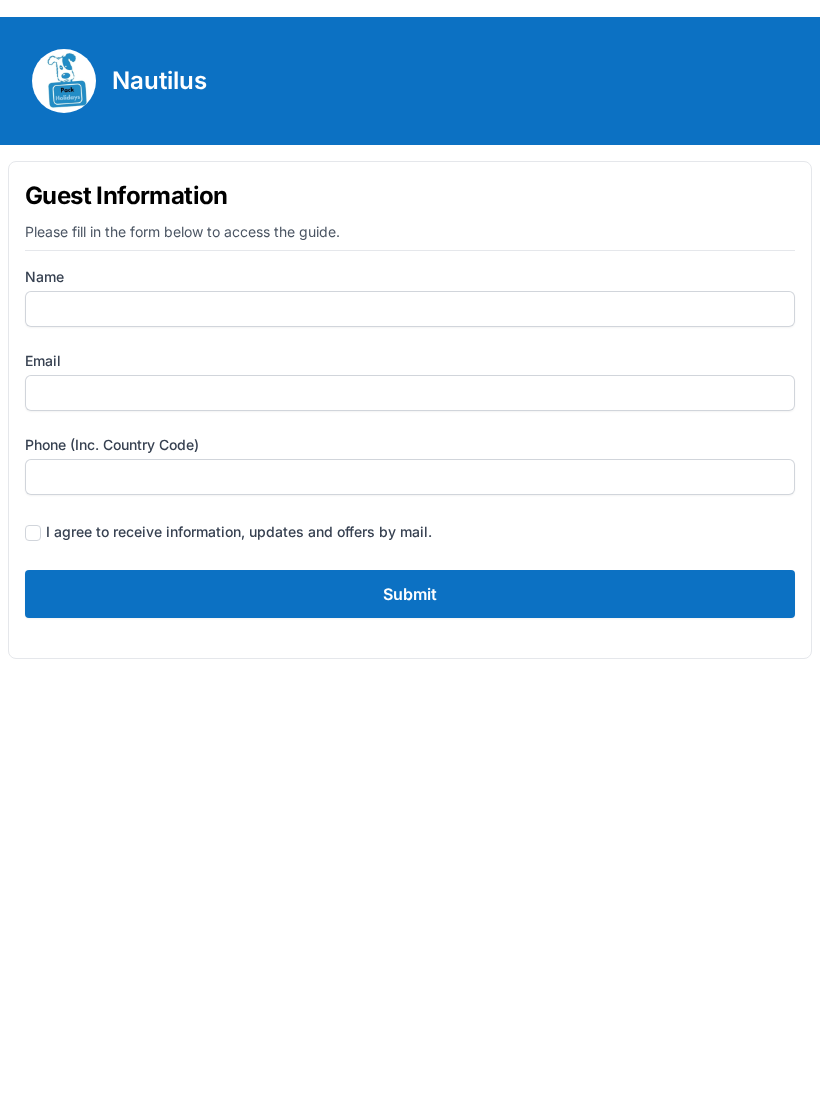 scroll, scrollTop: 0, scrollLeft: 0, axis: both 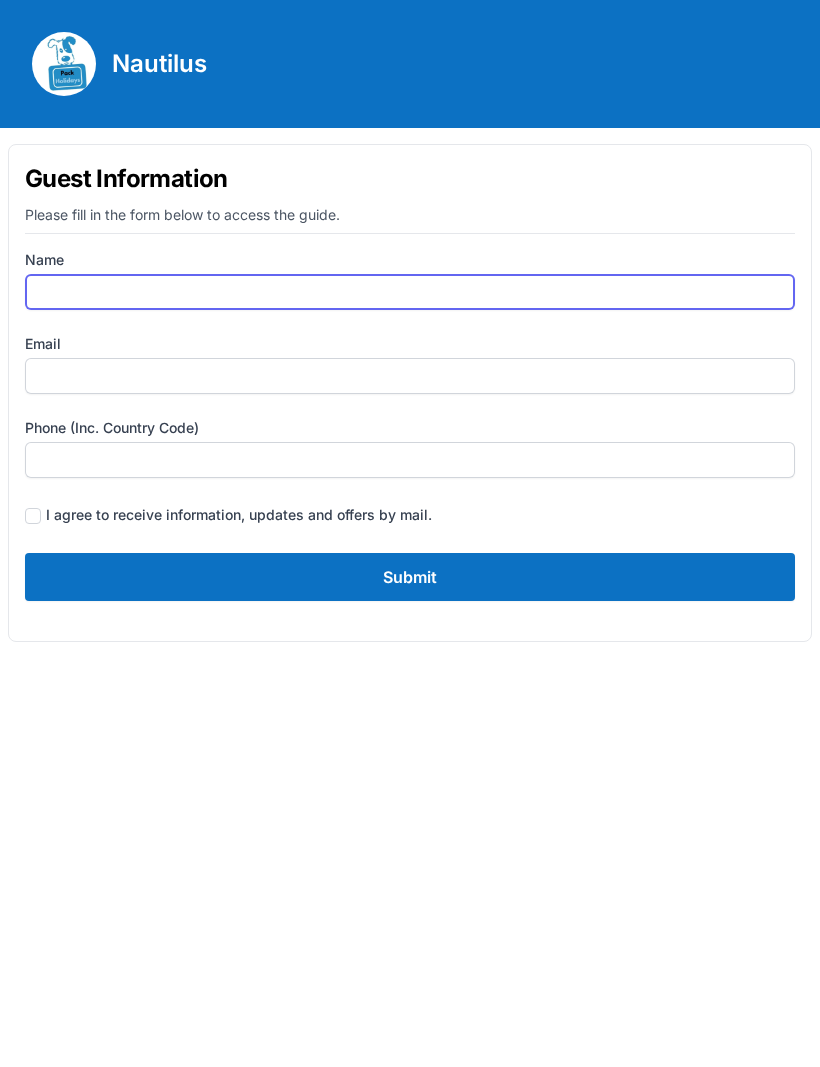 click on "Name" at bounding box center (410, 292) 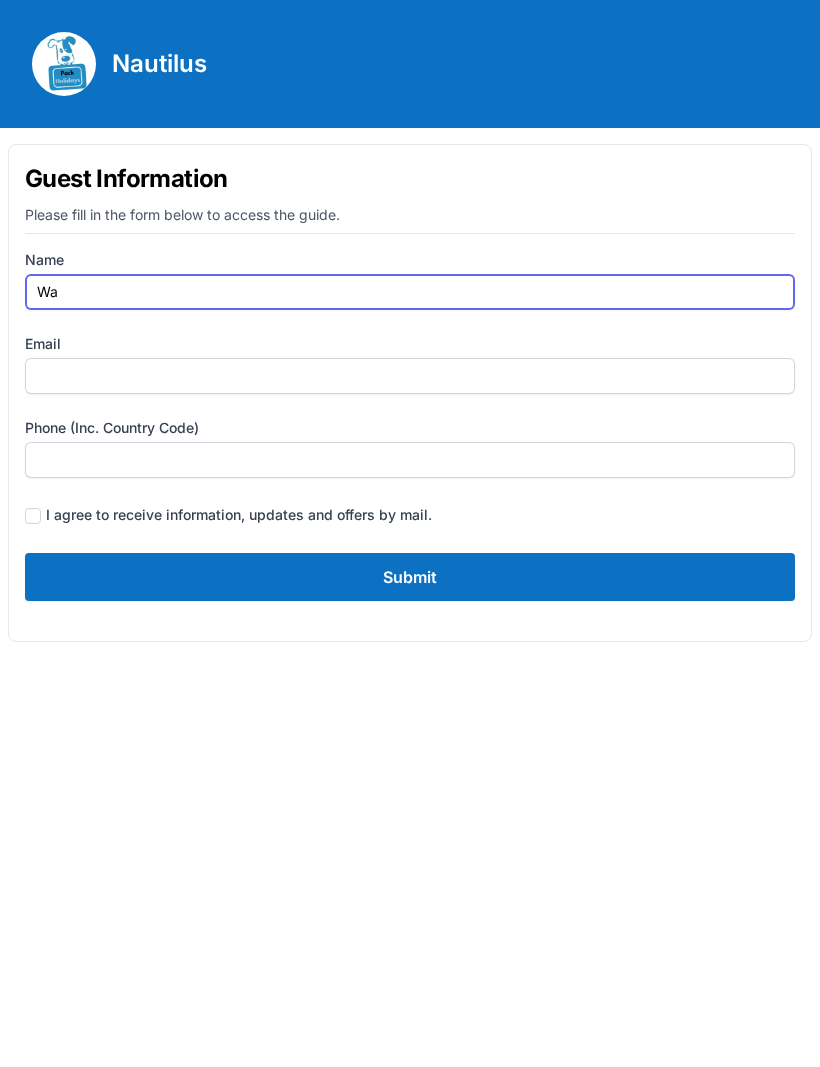 type on "W" 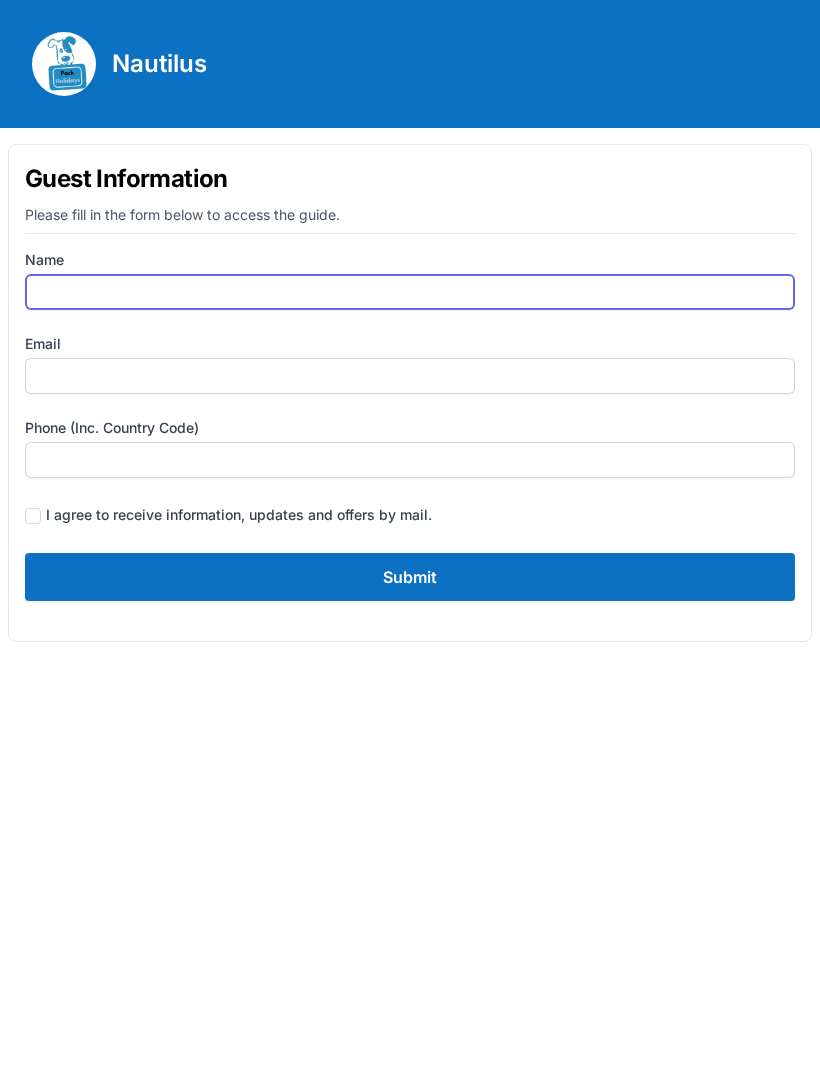 type on "[PERSON_NAME]" 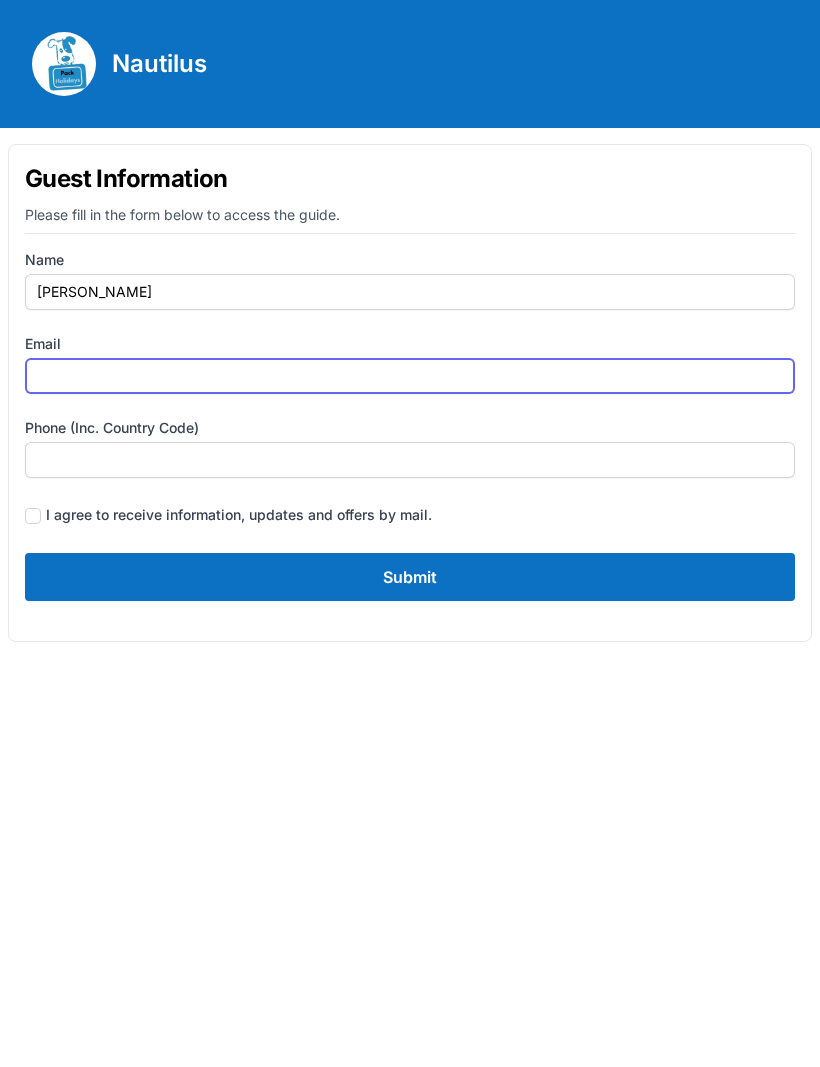 click on "Email" at bounding box center [410, 376] 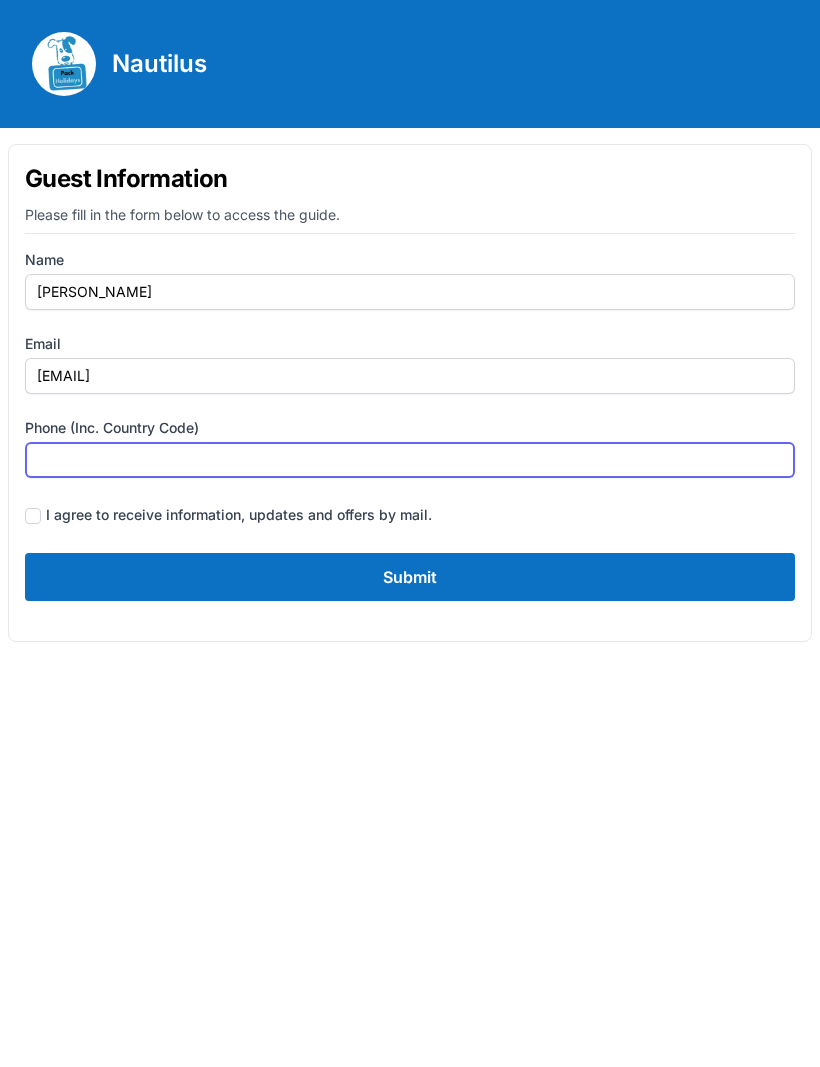 click on "Phone (inc. country code)" at bounding box center [410, 460] 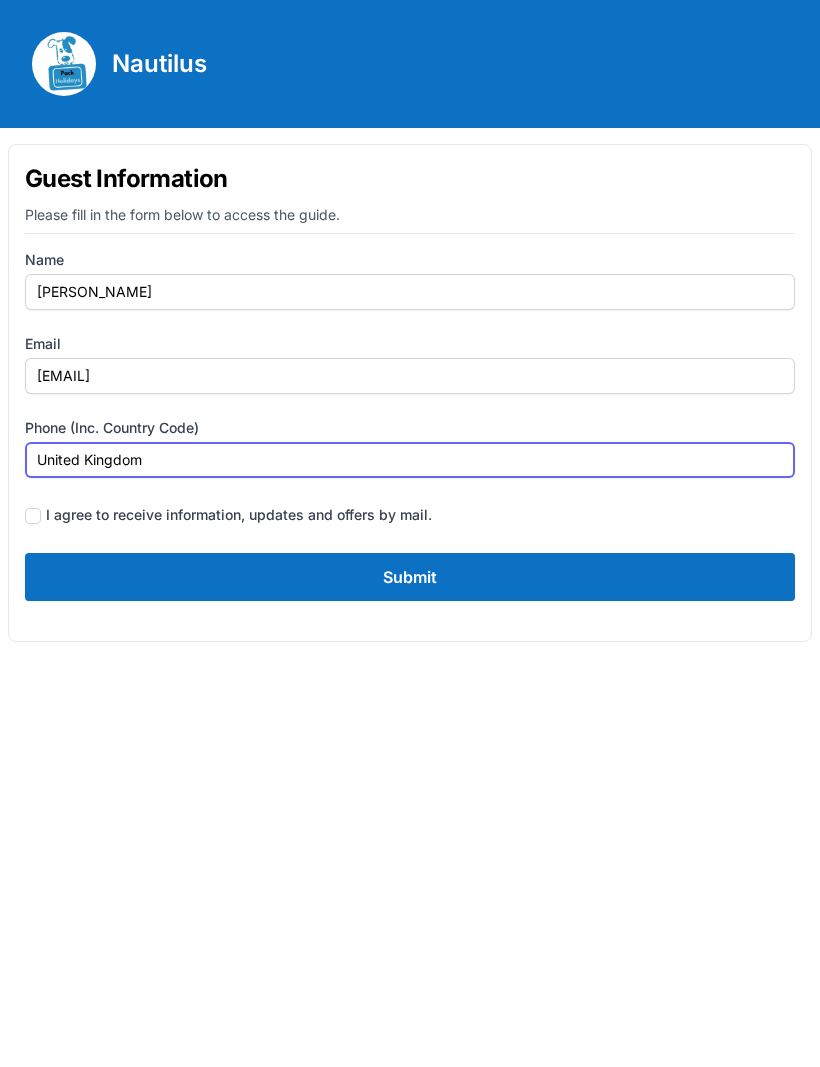 click on "United Kingdom" at bounding box center [410, 460] 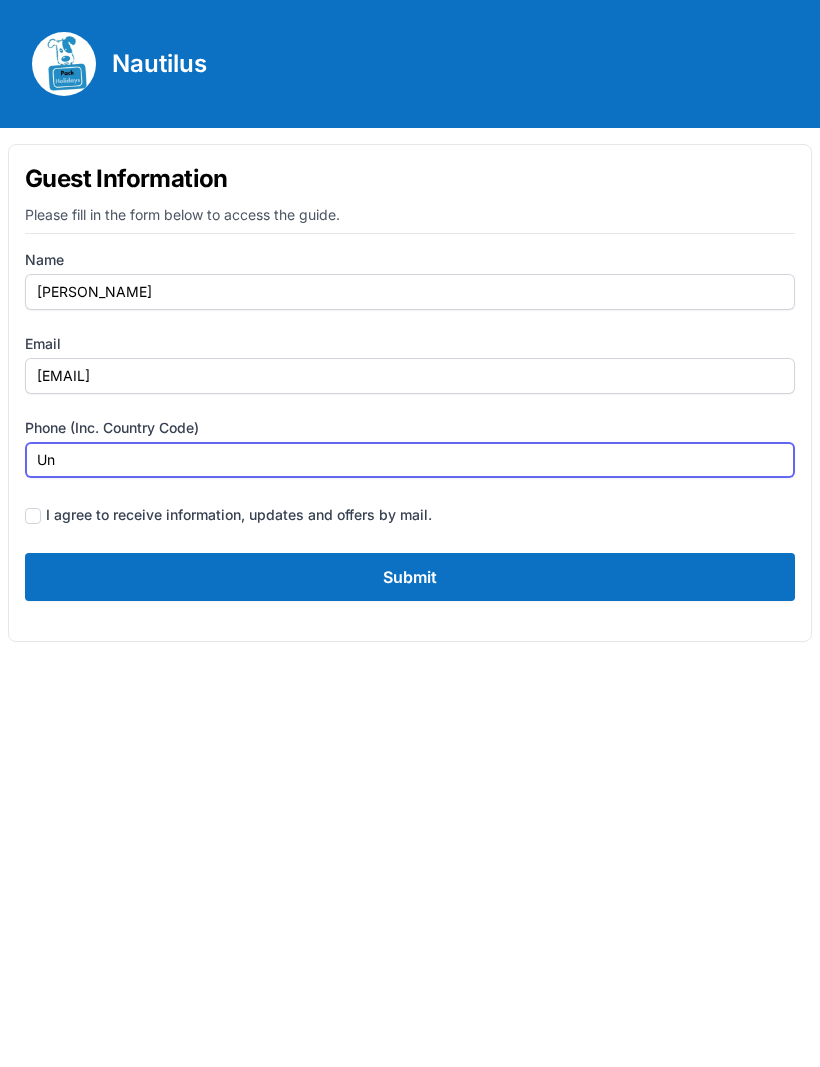 type on "U" 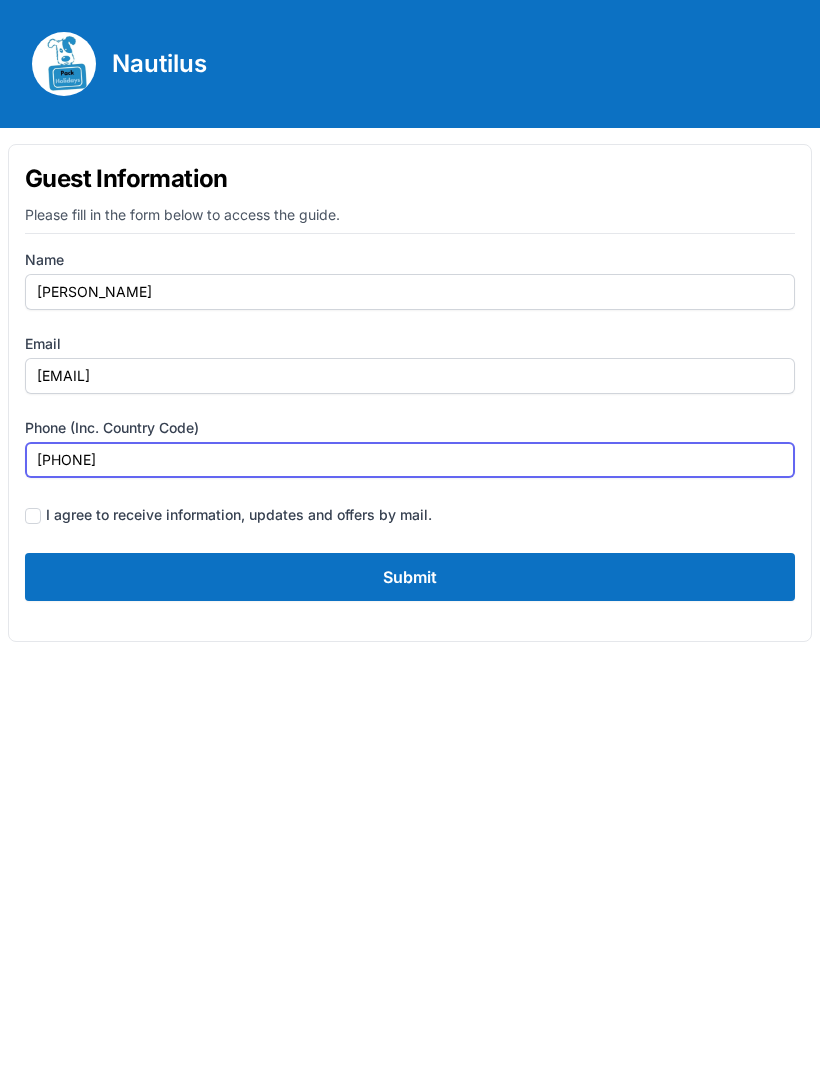 type on "[PHONE]" 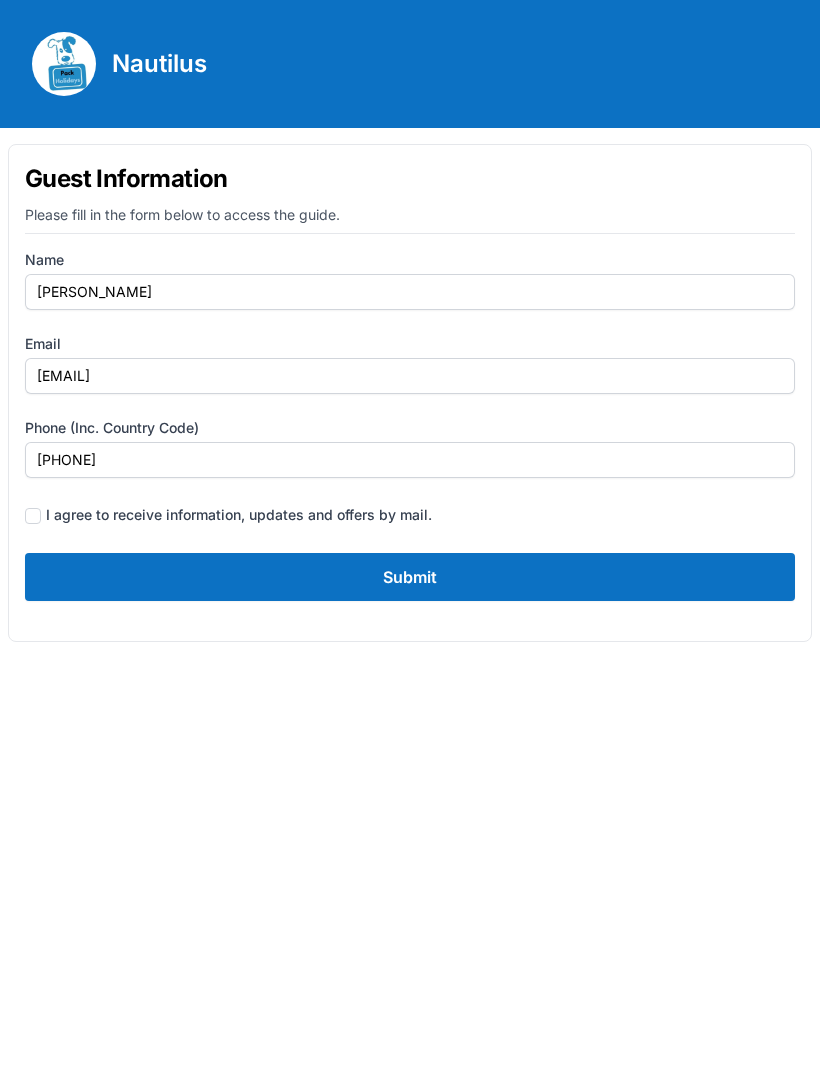 click on "Name
[PERSON_NAME]
Email
[EMAIL]
Phone (inc. country code)
[PHONE]
I agree to receive information, updates and offers by mail.
Submit" at bounding box center [410, 425] 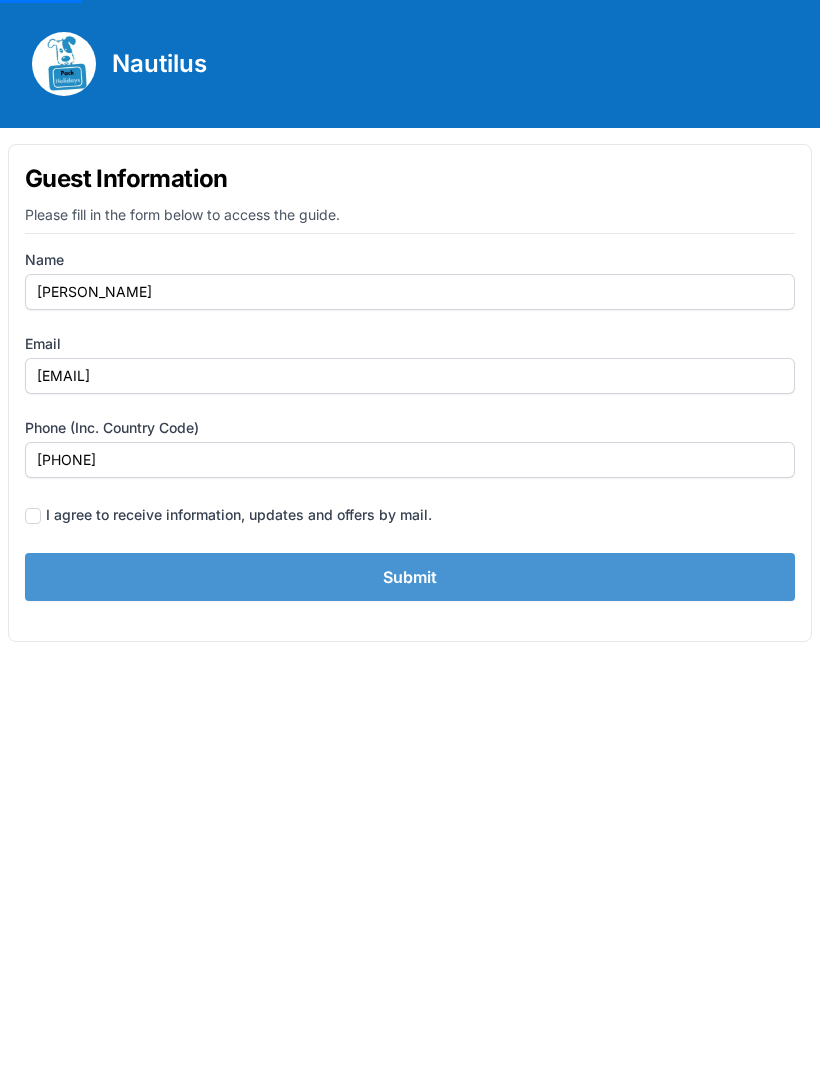 click on "I agree to receive information, updates and offers by mail." at bounding box center [239, 515] 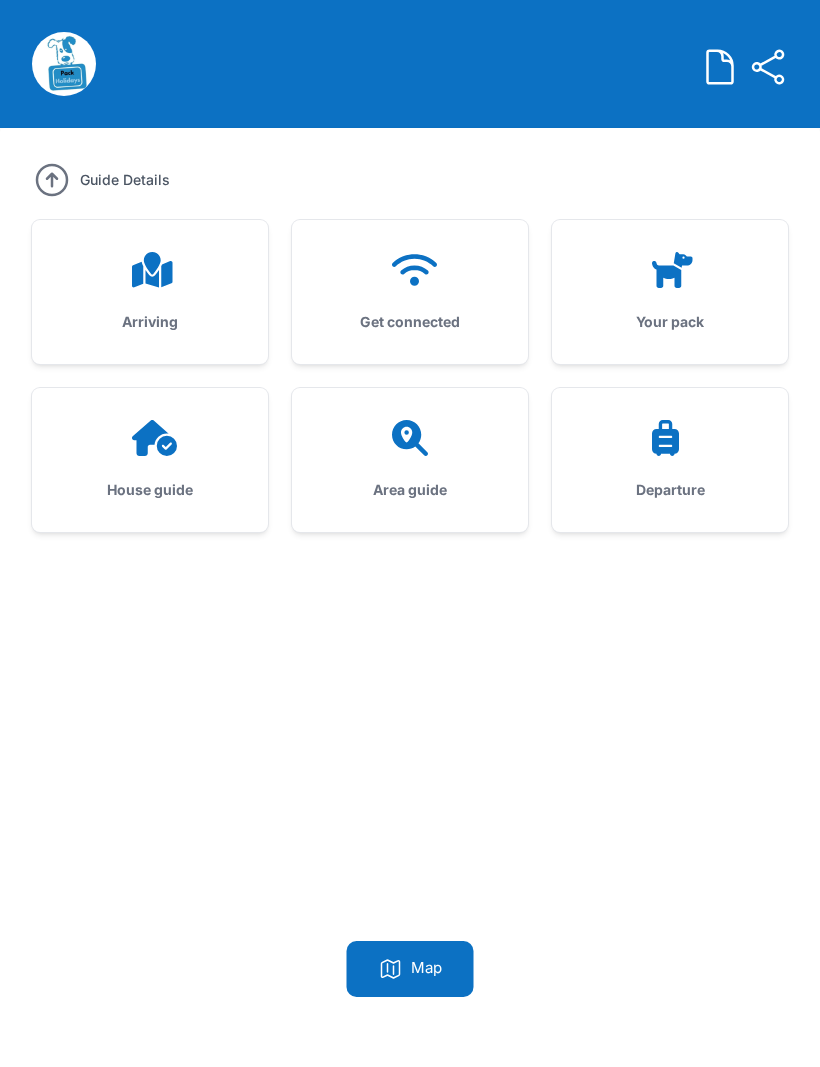 click on "House guide" at bounding box center [150, 460] 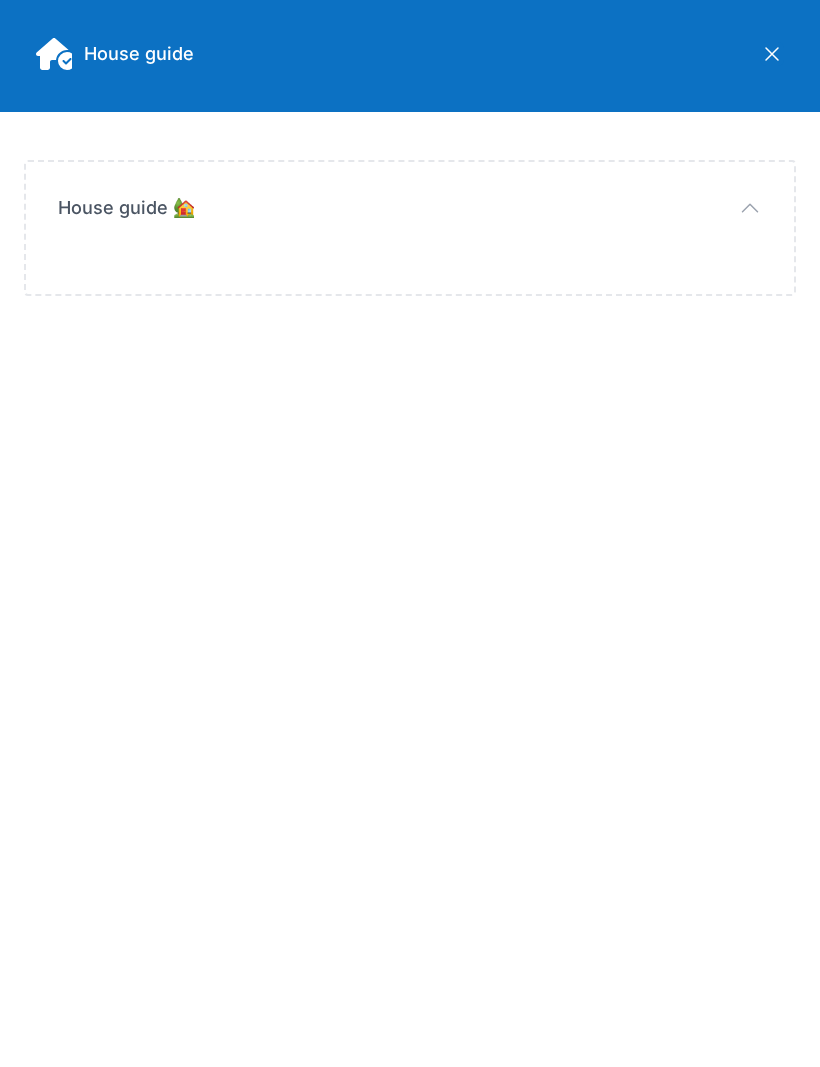 click on "House guide 🏡" at bounding box center (126, 208) 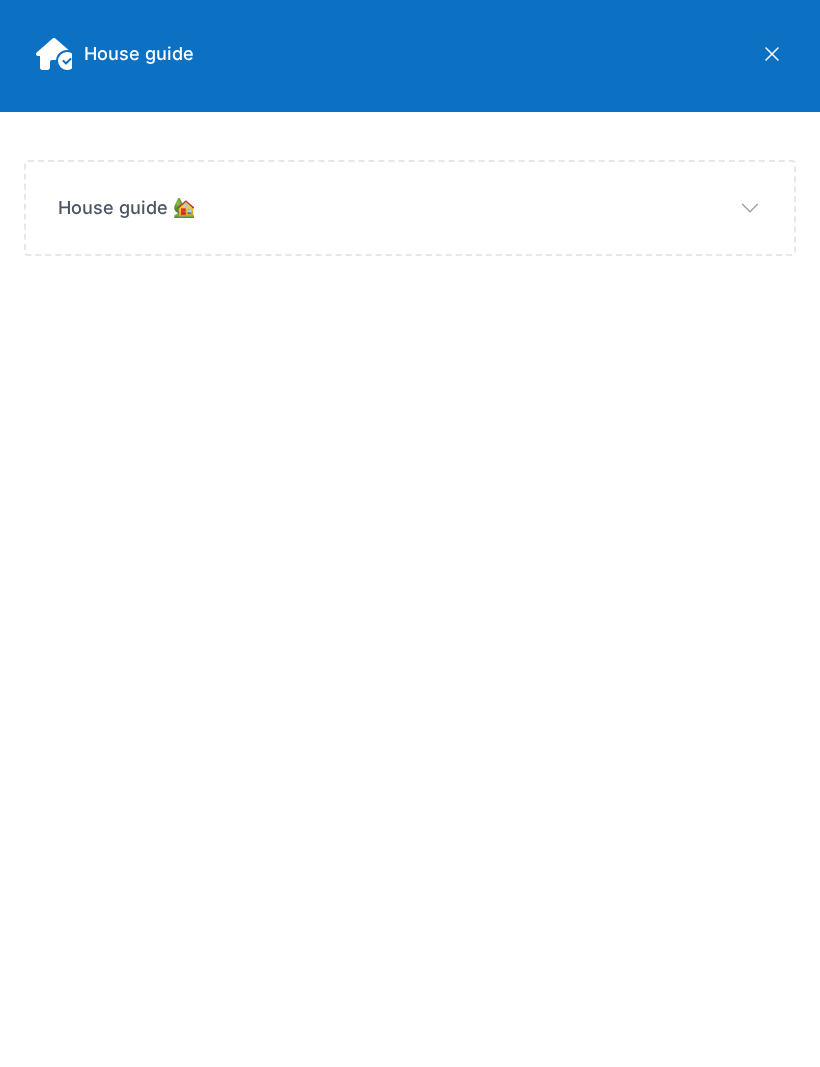 click on "House guide 🏡" at bounding box center [126, 208] 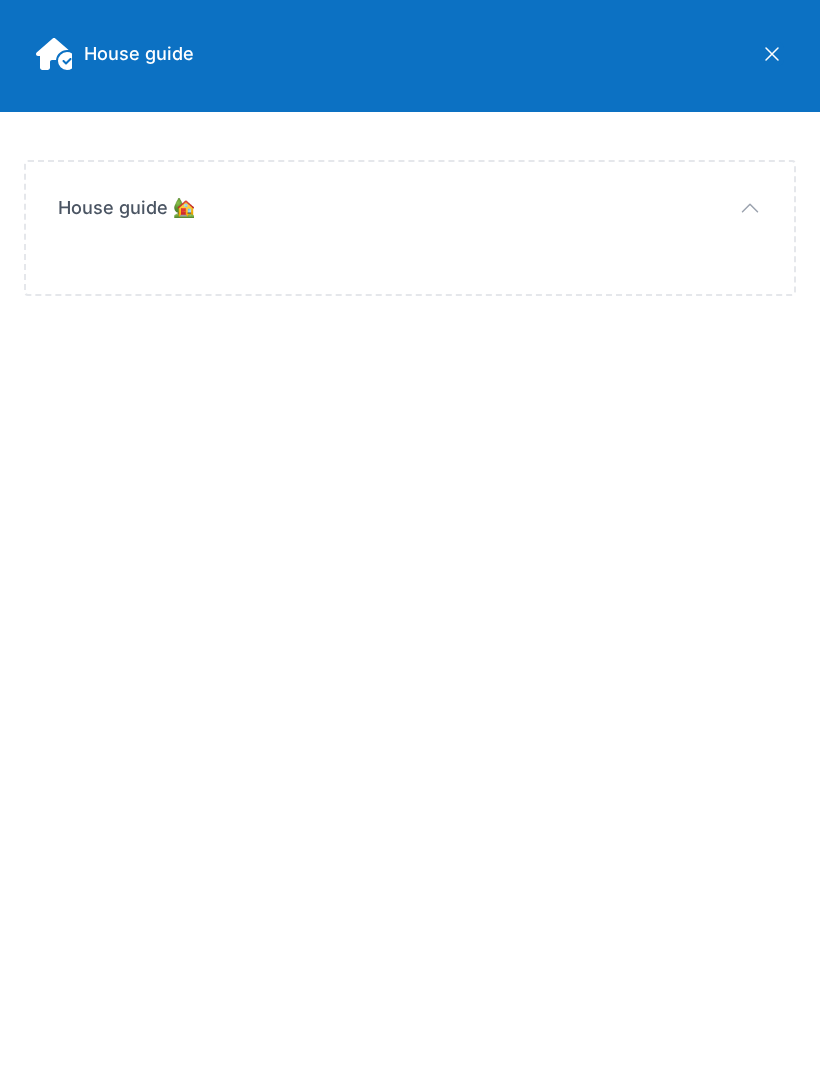 click on "House guide 🏡" at bounding box center (126, 208) 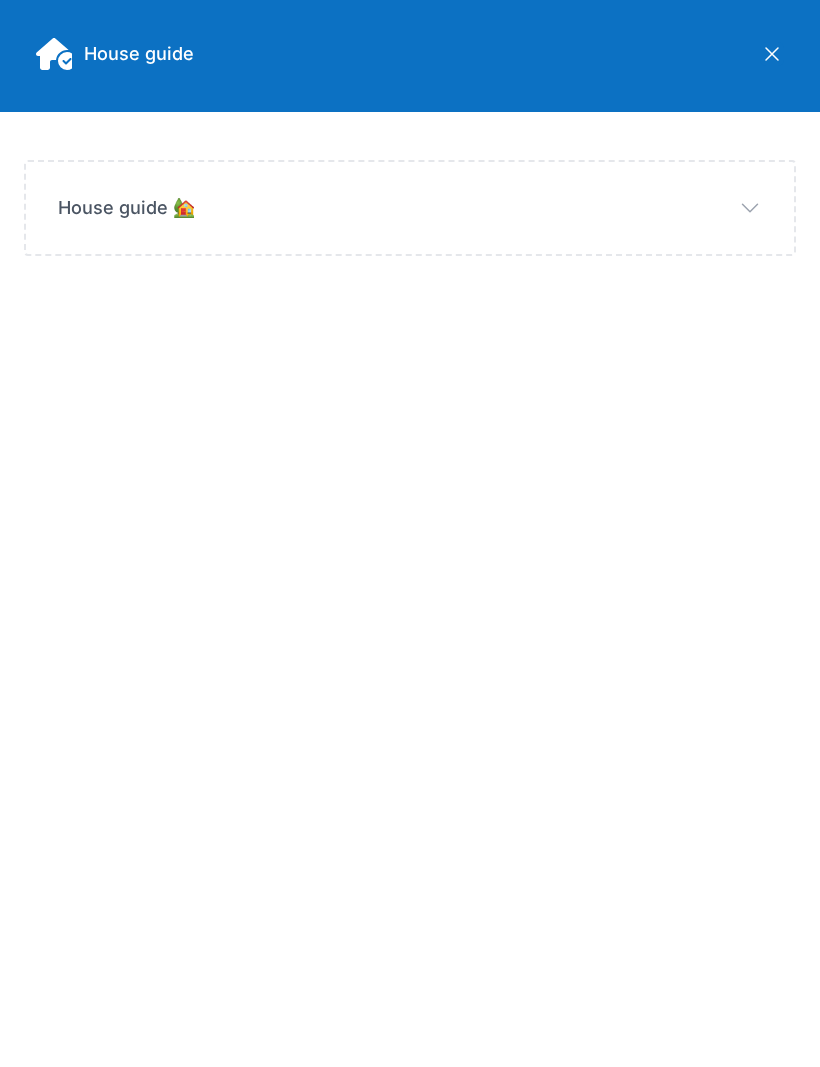 click on "House guide 🏡
House guide 🏡" at bounding box center [410, 208] 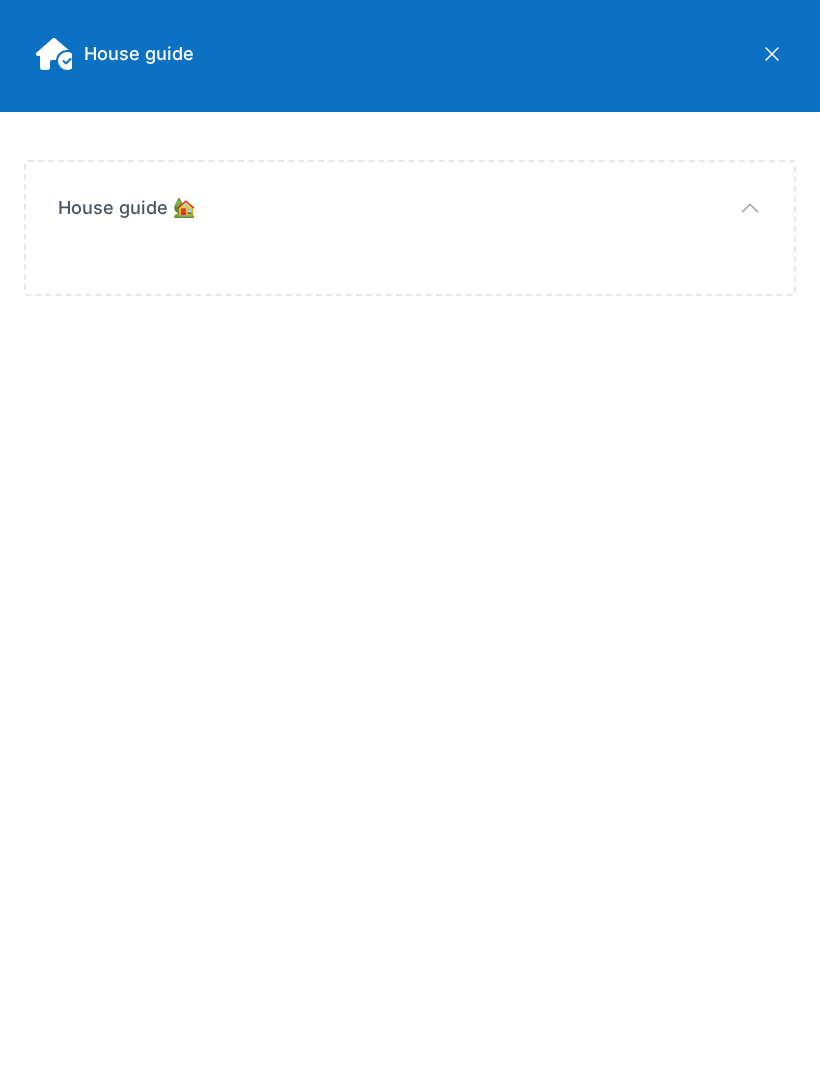 click on "House guide 🏡" at bounding box center (126, 208) 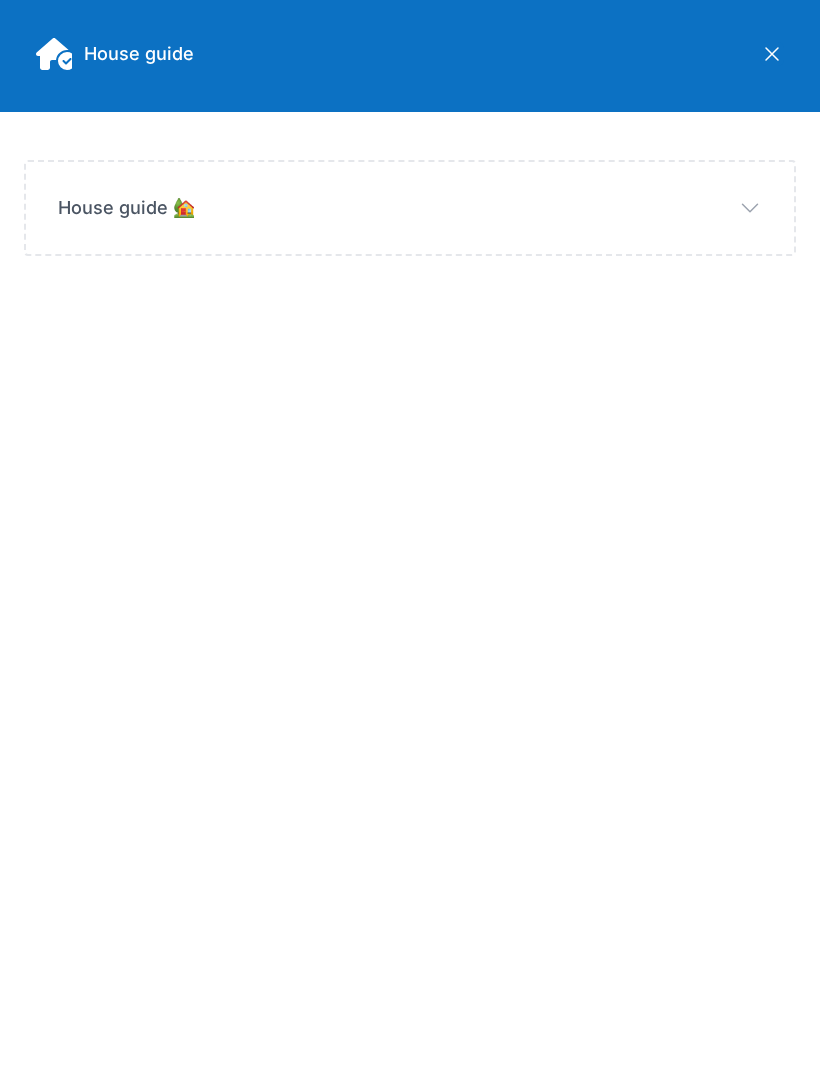 click on "House guide 🏡" at bounding box center [126, 208] 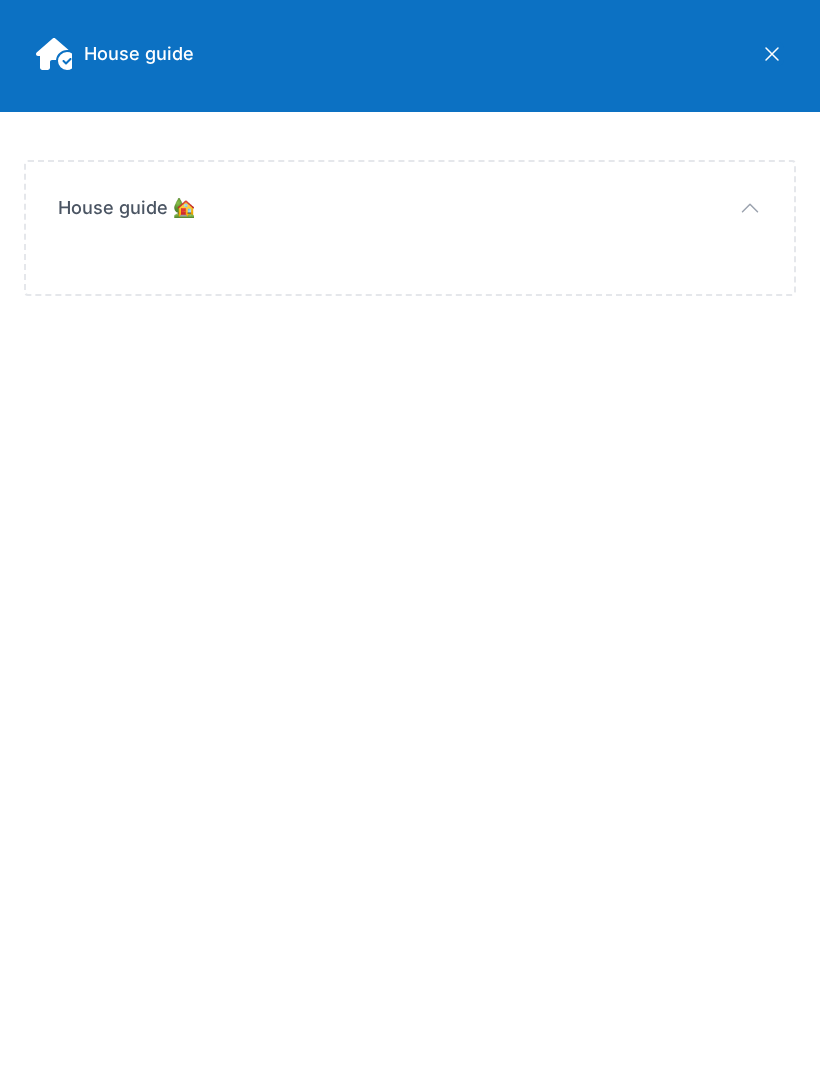click 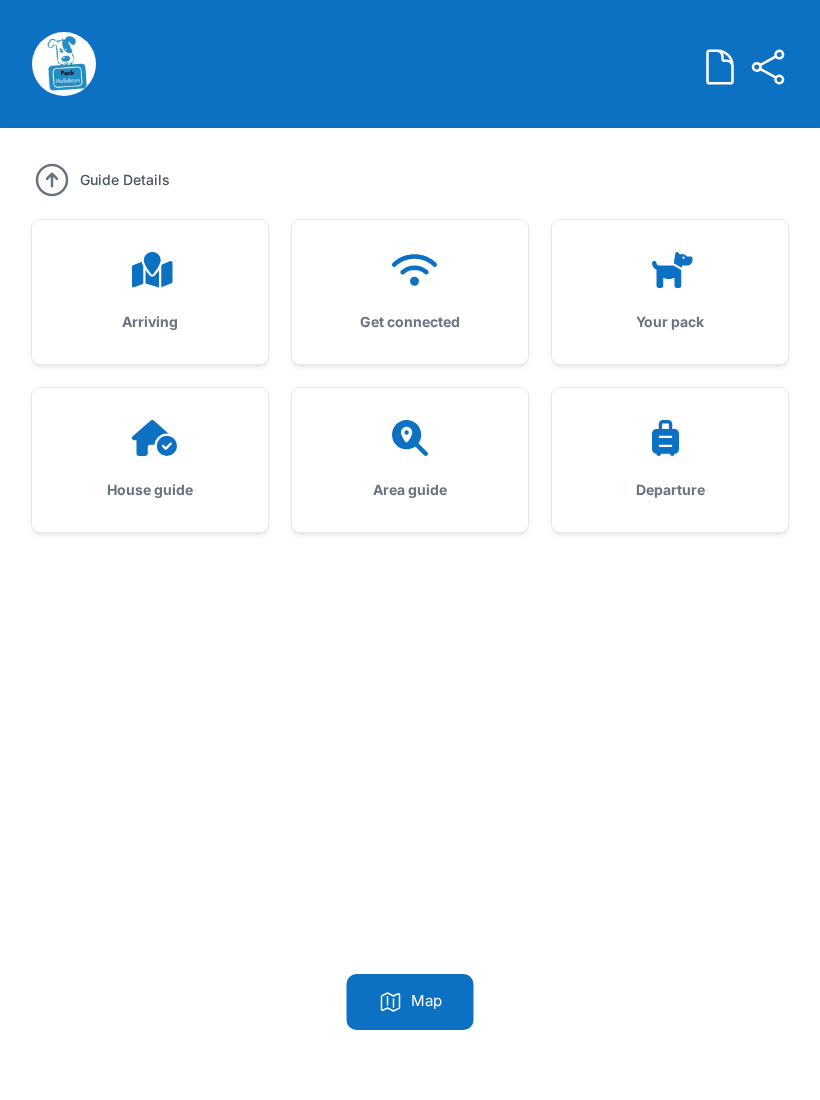 click on "Your pack" at bounding box center (670, 292) 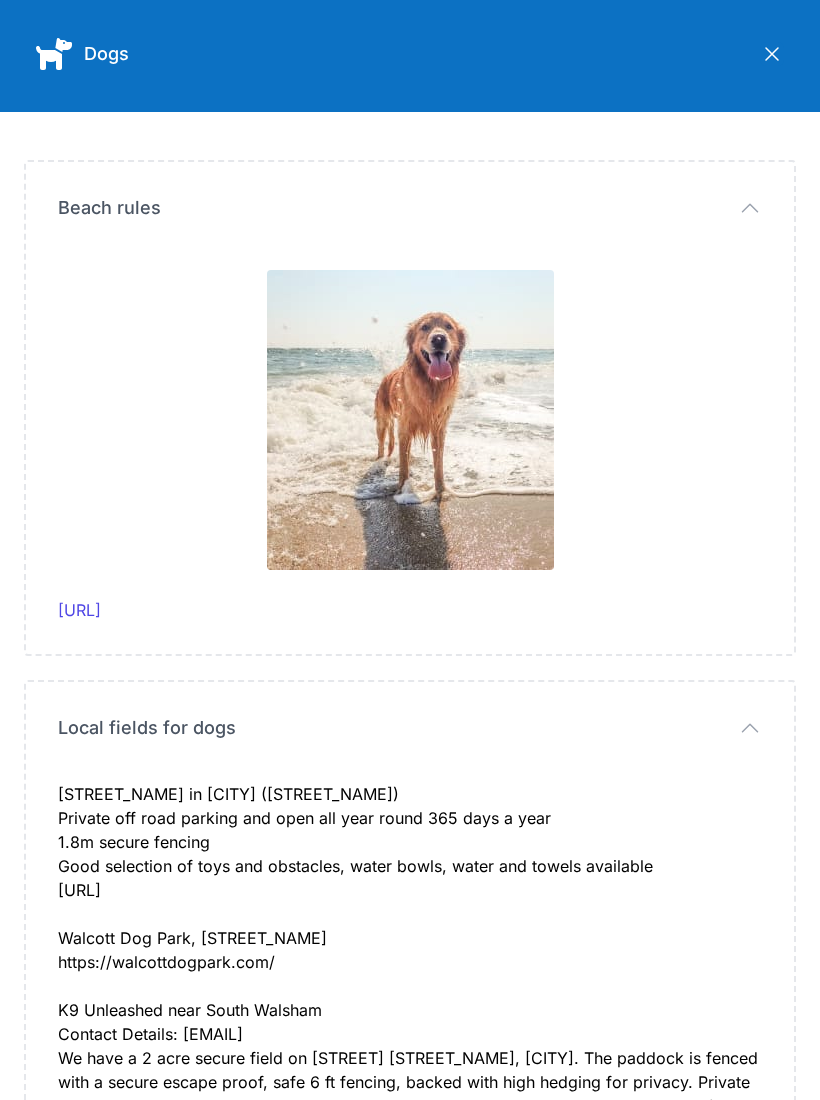 click at bounding box center (410, 420) 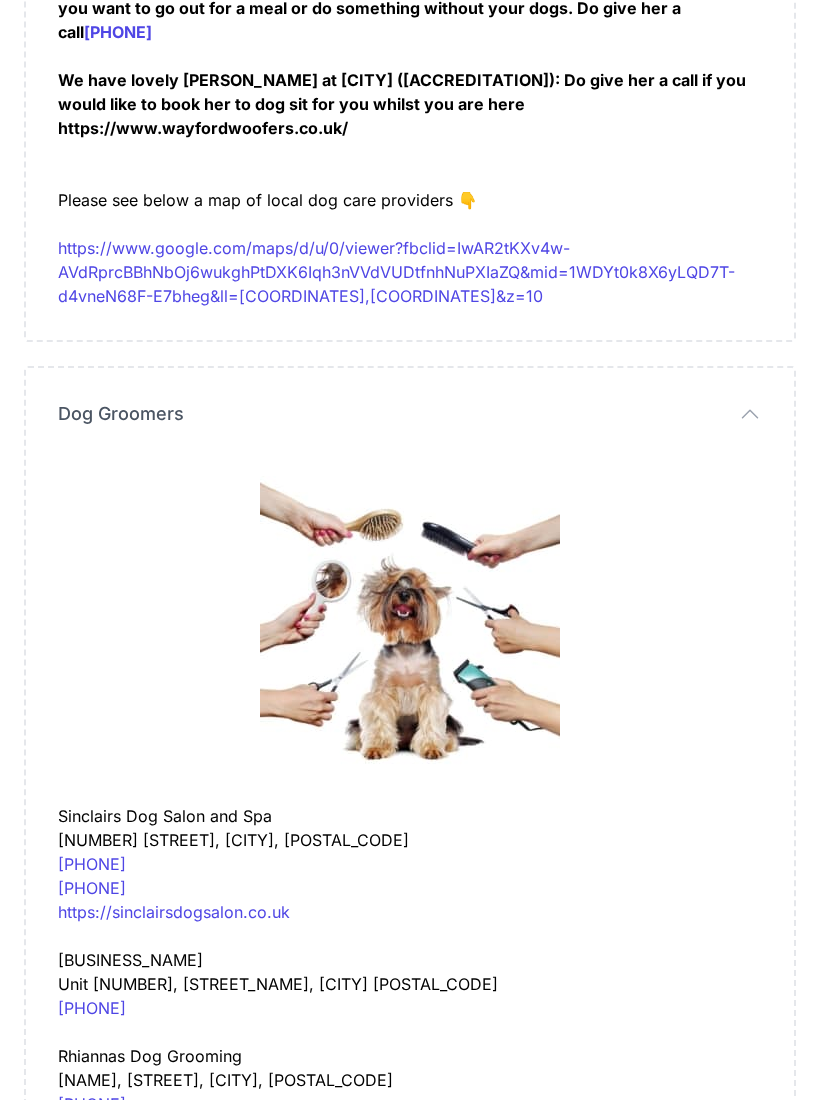 scroll, scrollTop: 3124, scrollLeft: 0, axis: vertical 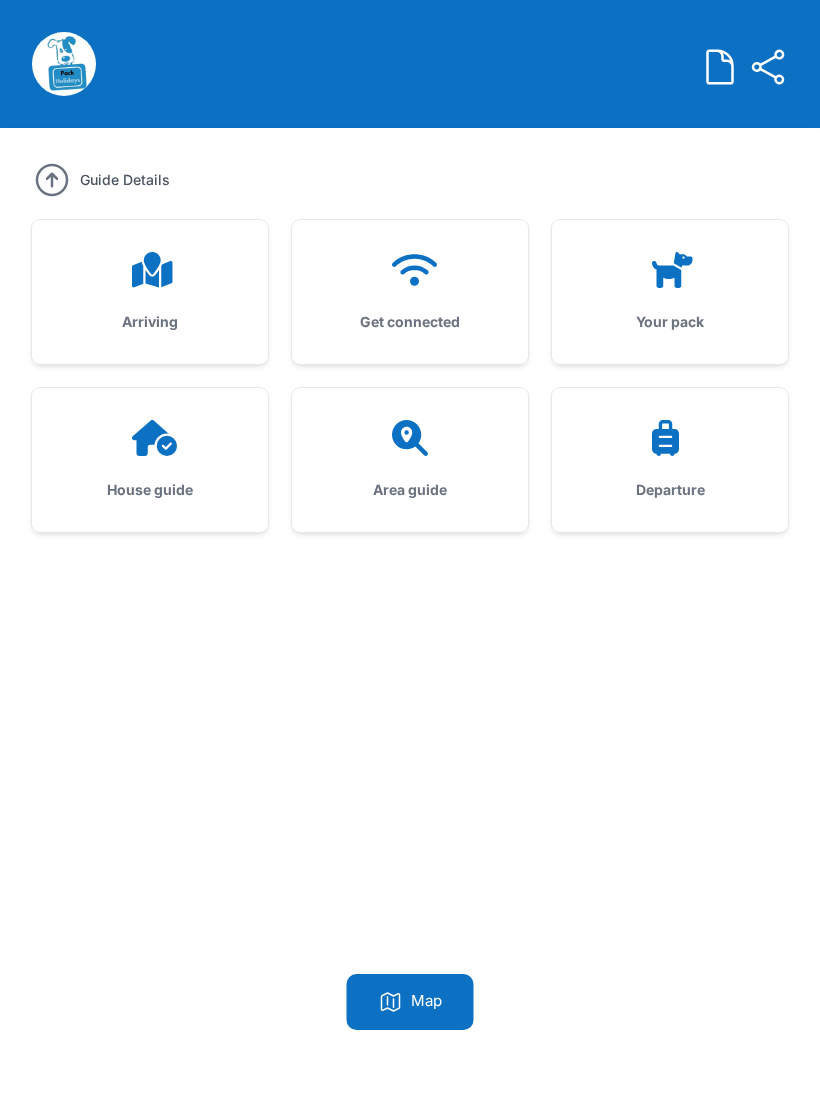click on "Area guide" at bounding box center (410, 460) 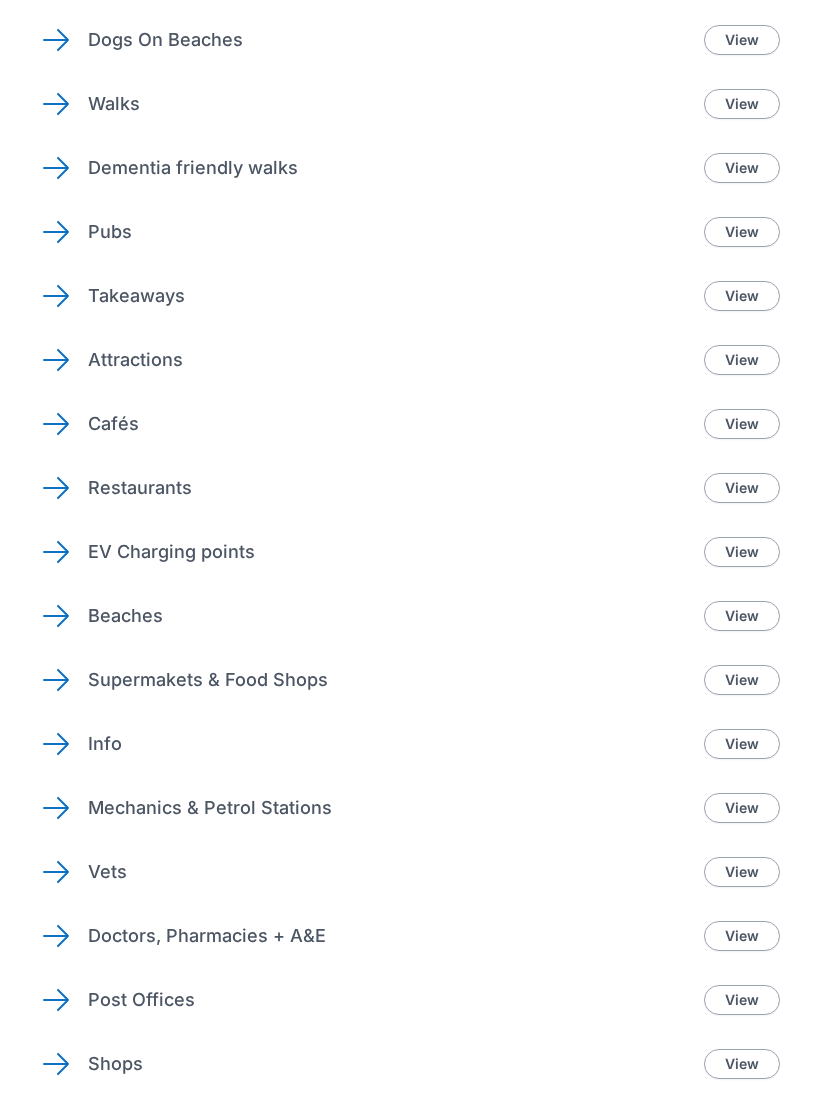 scroll, scrollTop: 132, scrollLeft: 0, axis: vertical 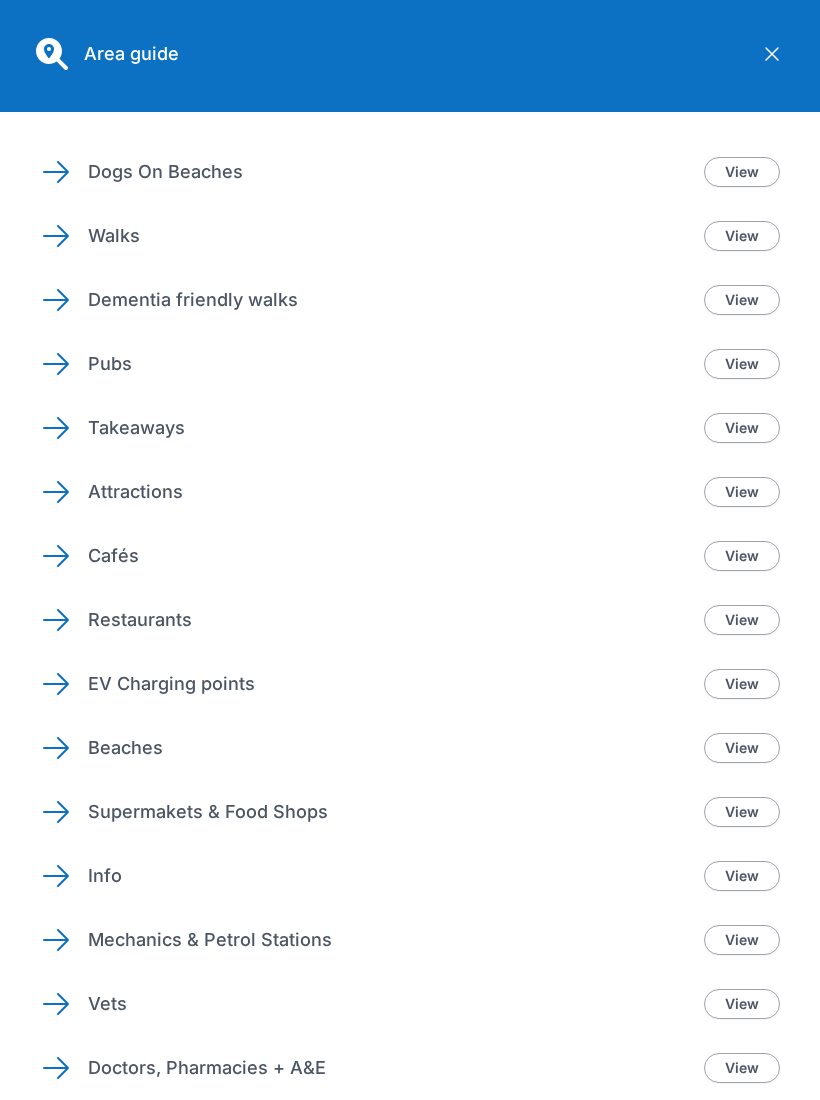 click on "View" at bounding box center (742, 364) 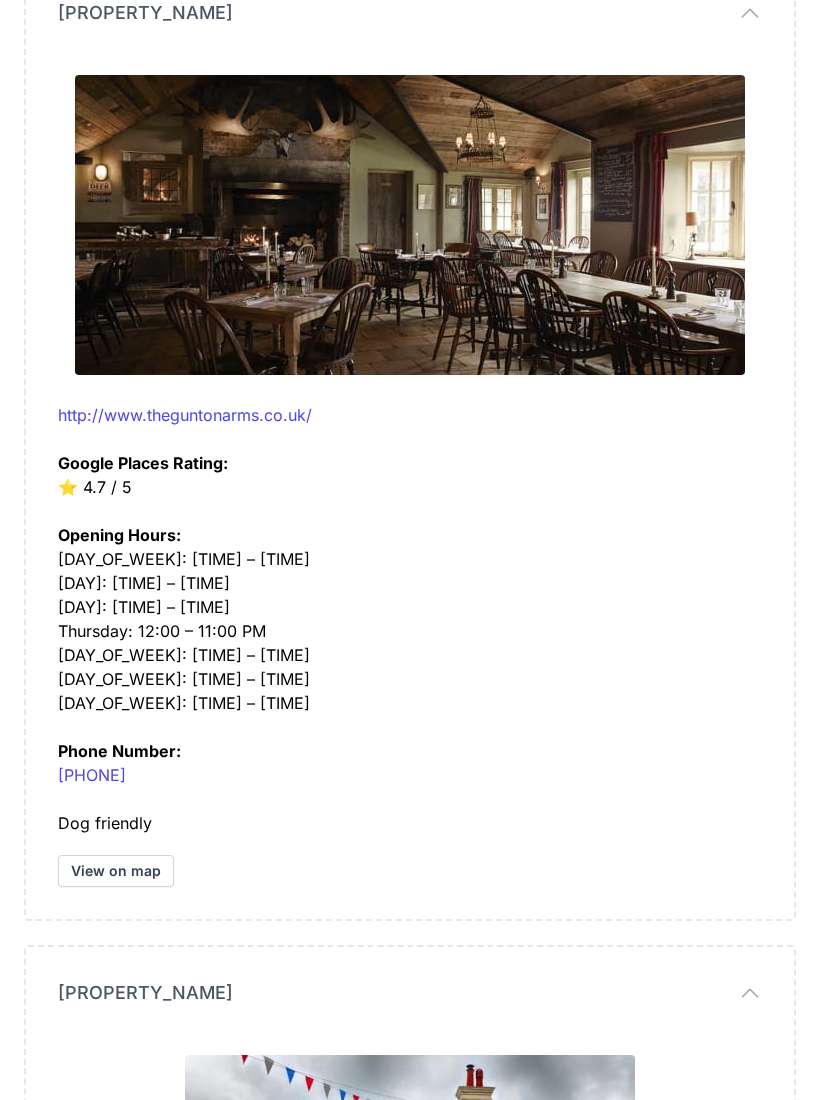 scroll, scrollTop: 3208, scrollLeft: 0, axis: vertical 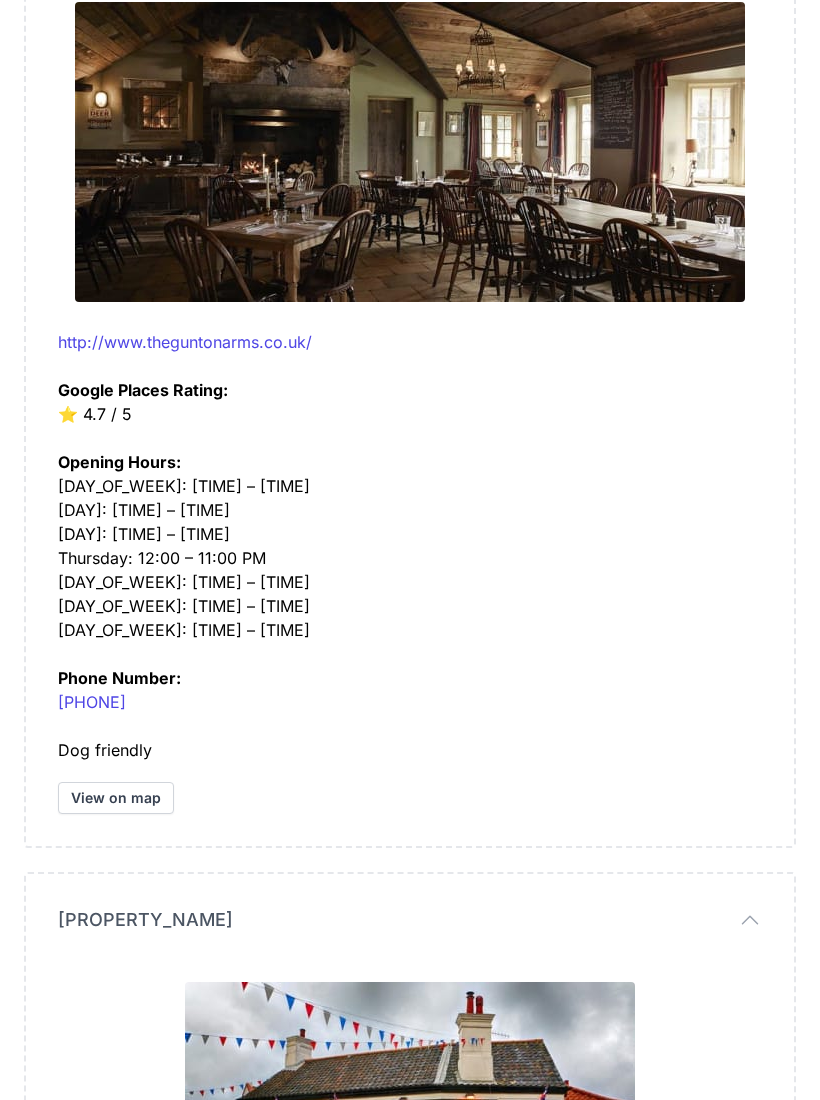 click on "http://www.theguntonarms.co.uk/" at bounding box center [185, 342] 